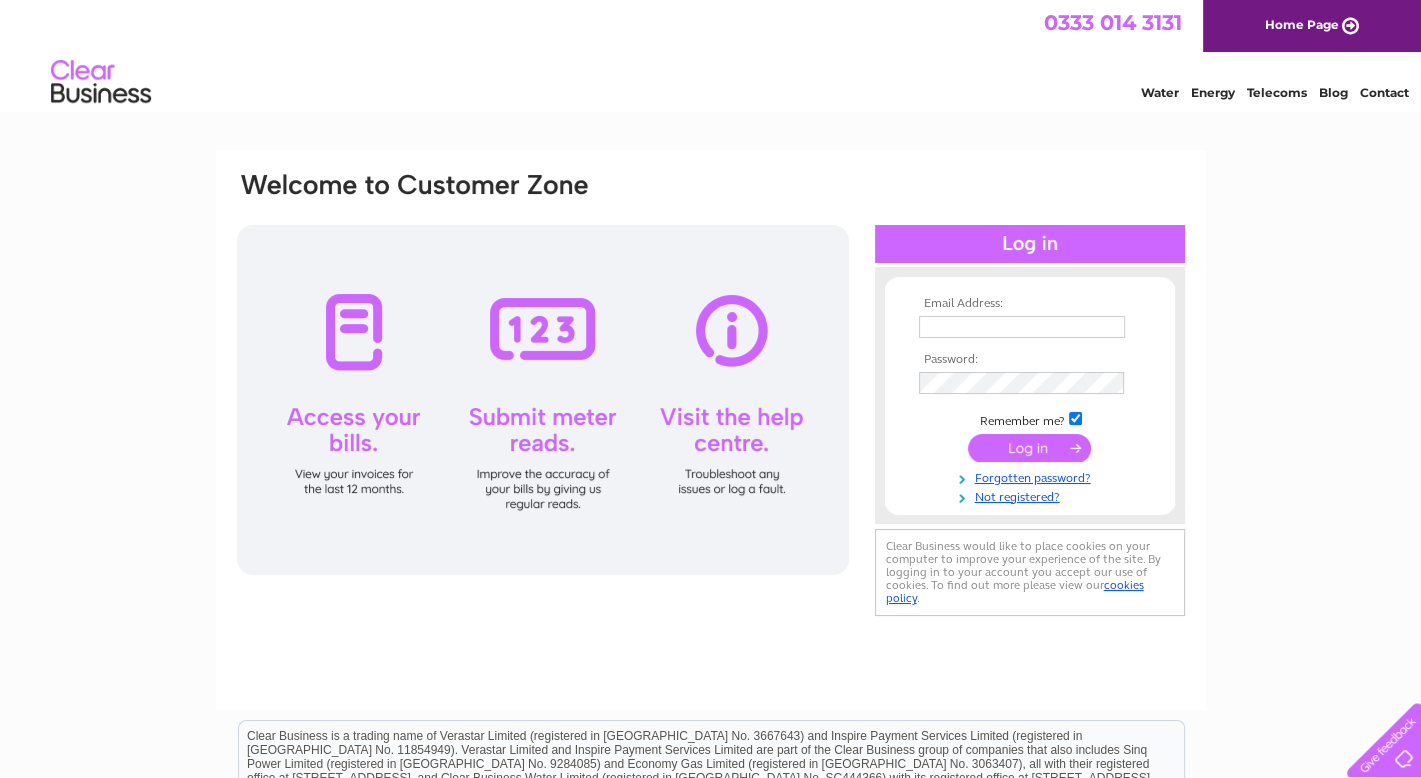 scroll, scrollTop: 0, scrollLeft: 0, axis: both 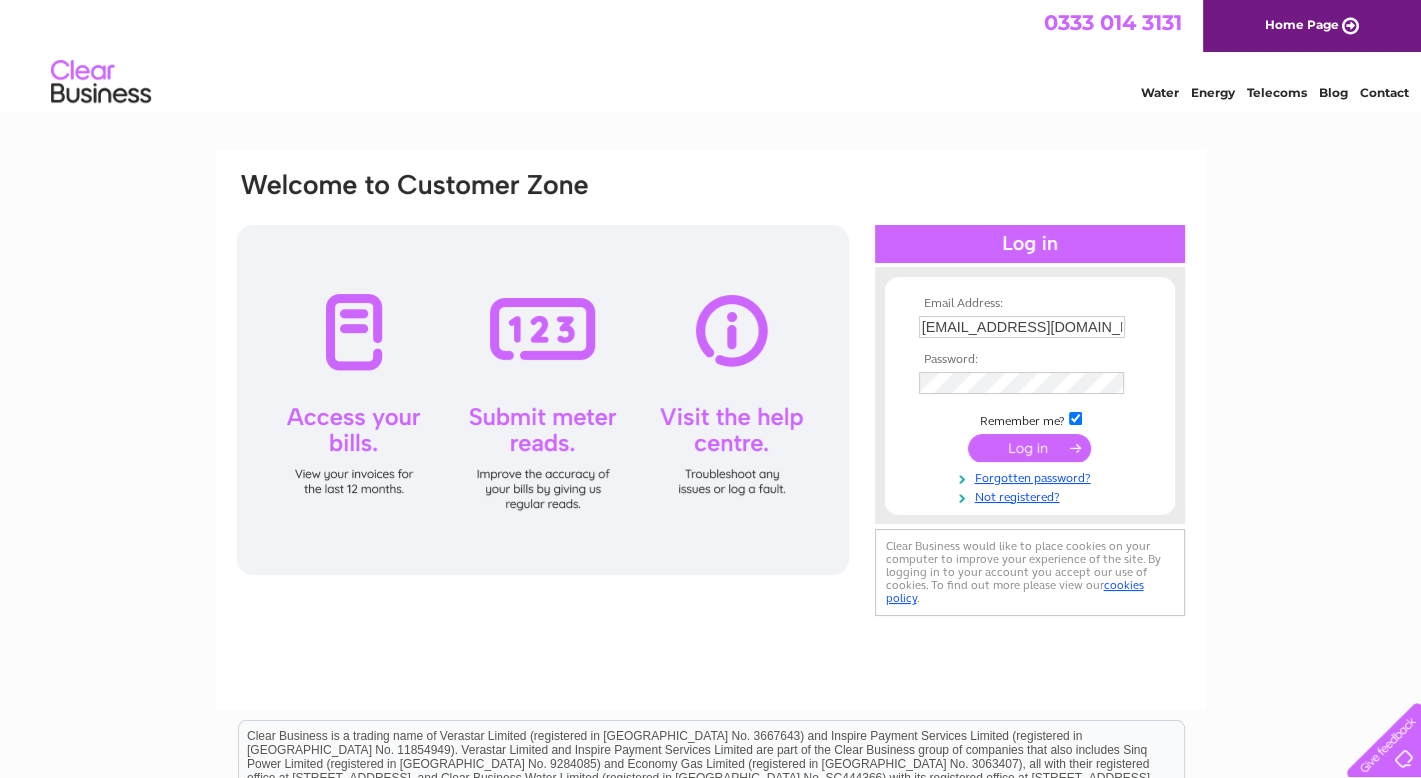 click at bounding box center [1029, 448] 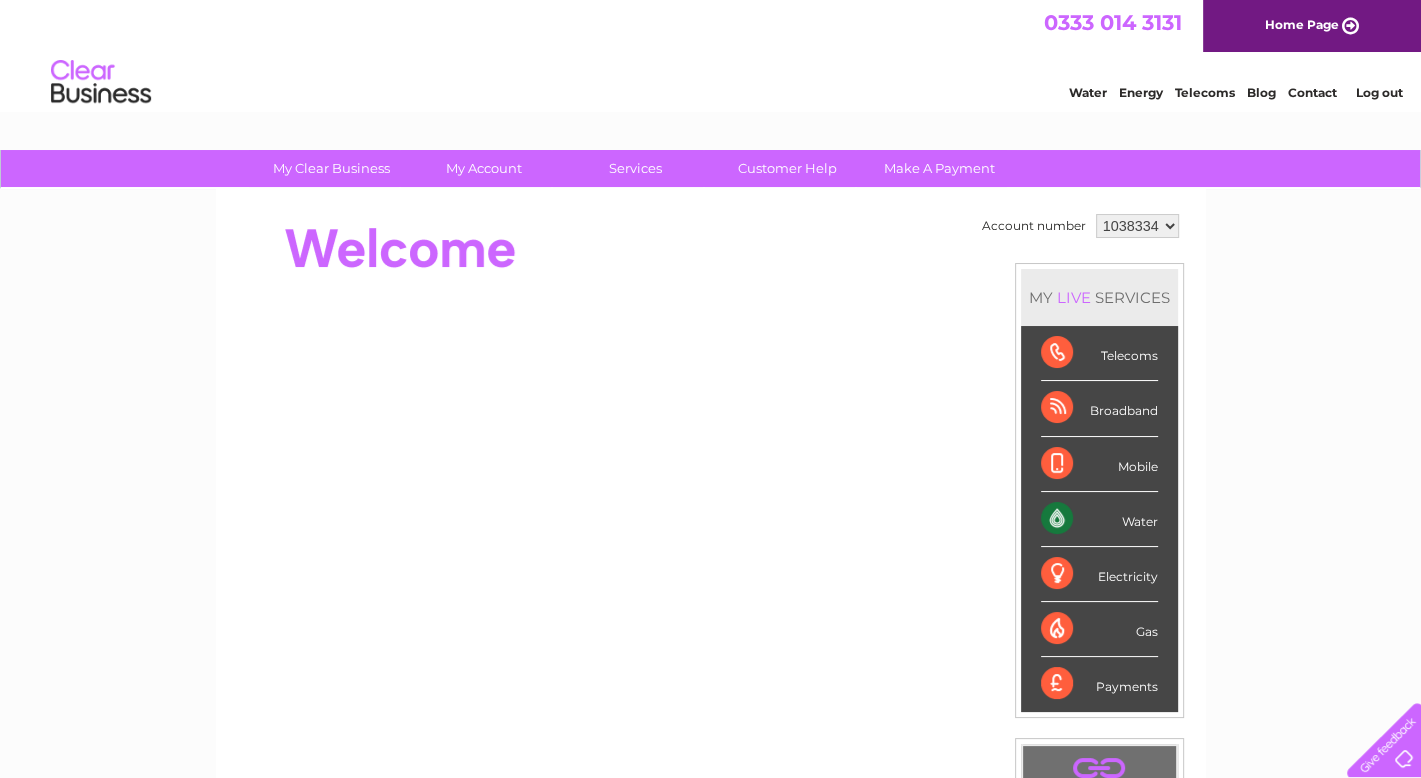 scroll, scrollTop: 0, scrollLeft: 0, axis: both 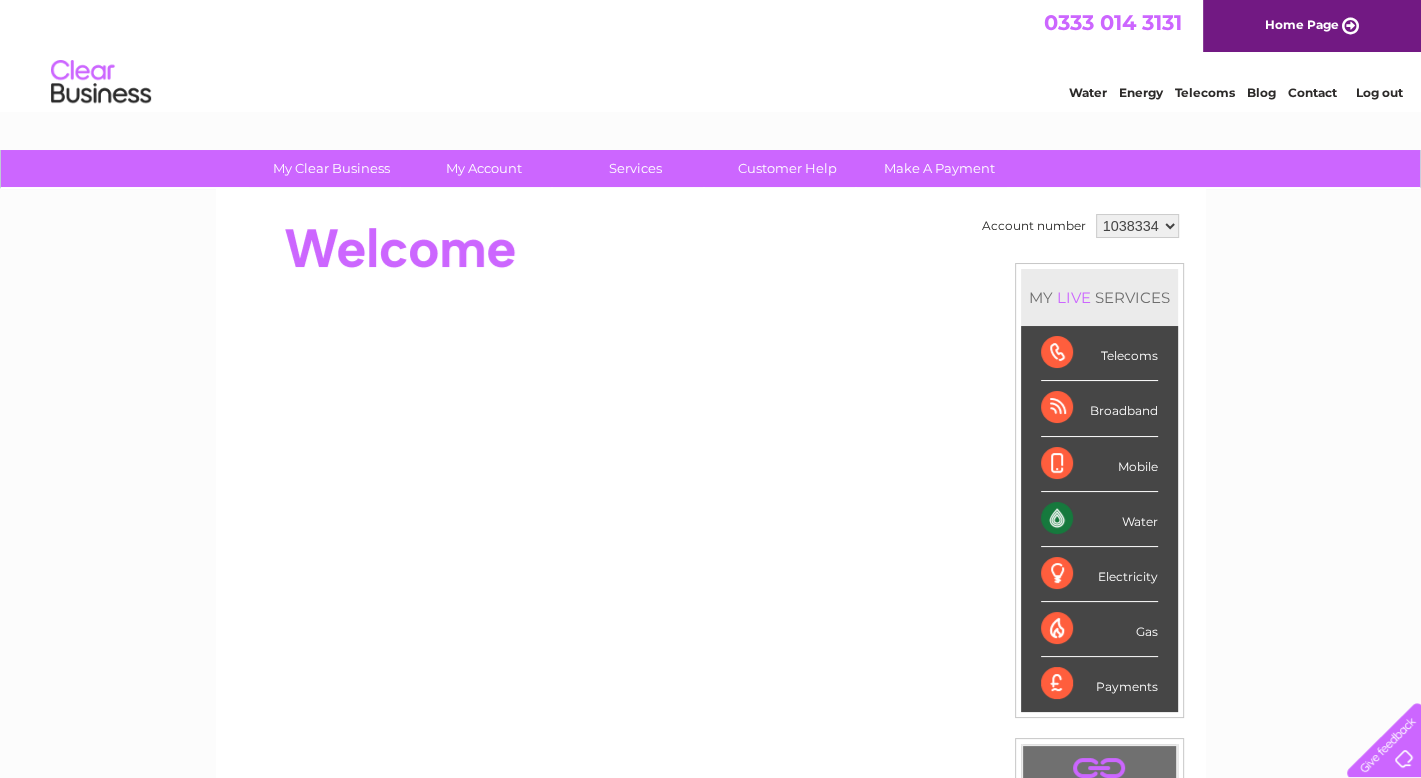 click on "1038334
1038337" at bounding box center (1137, 226) 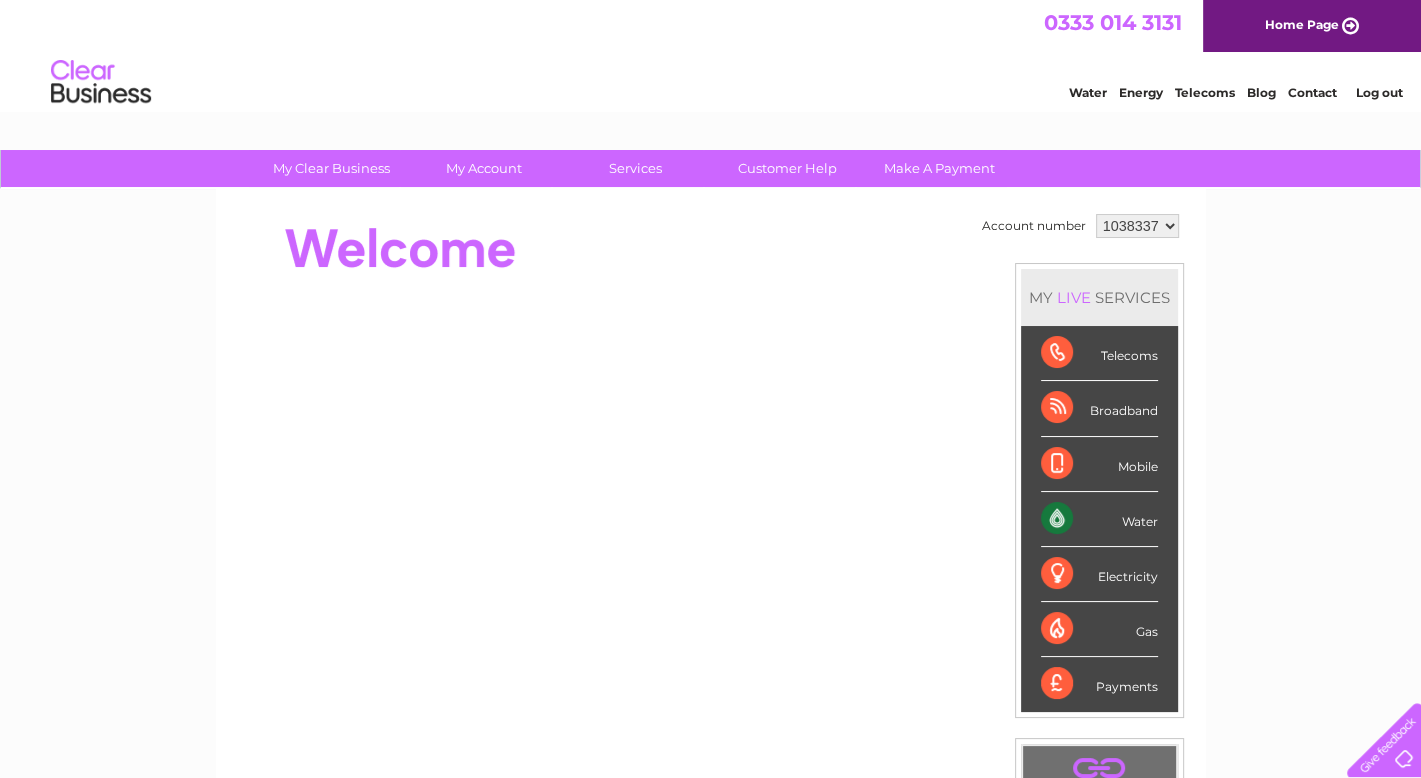 click on "1038334
1038337" at bounding box center (1137, 226) 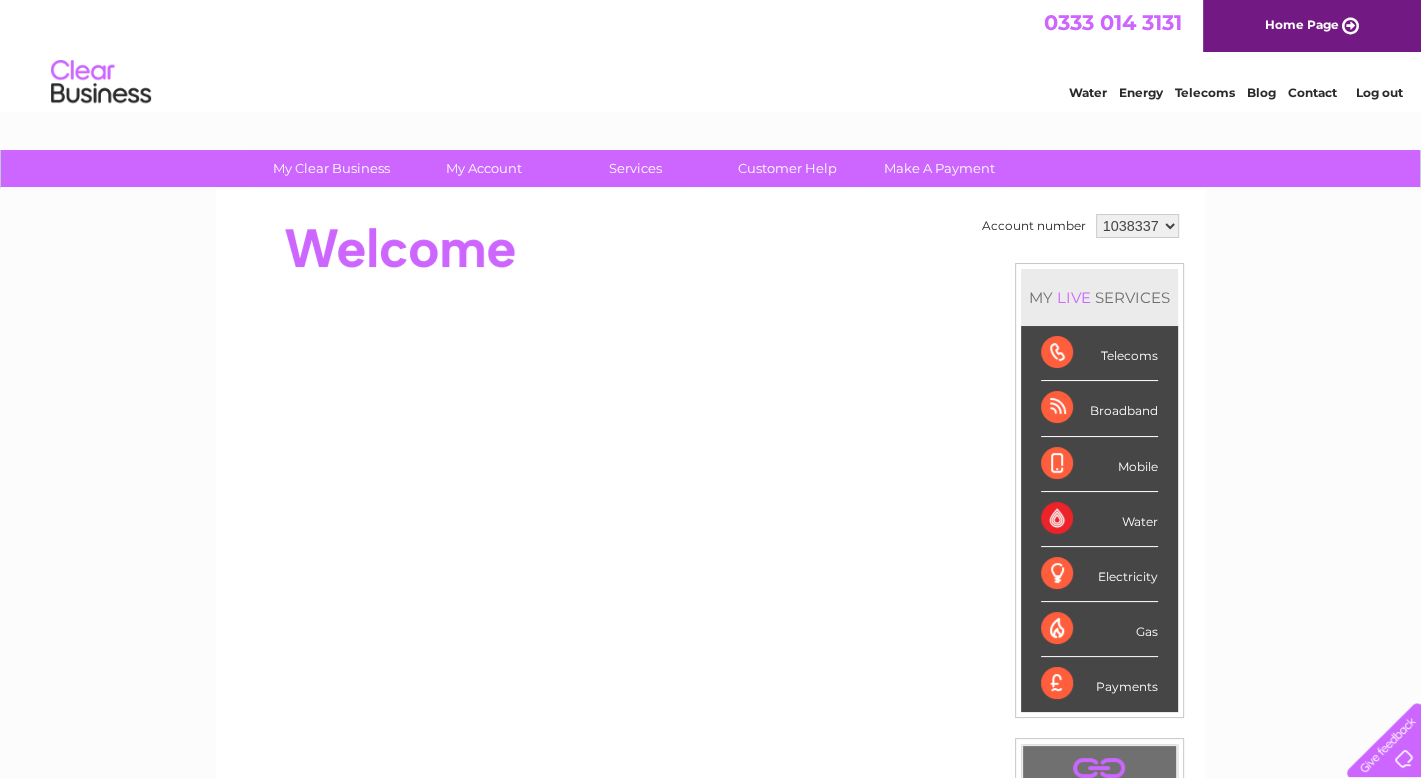 scroll, scrollTop: 0, scrollLeft: 0, axis: both 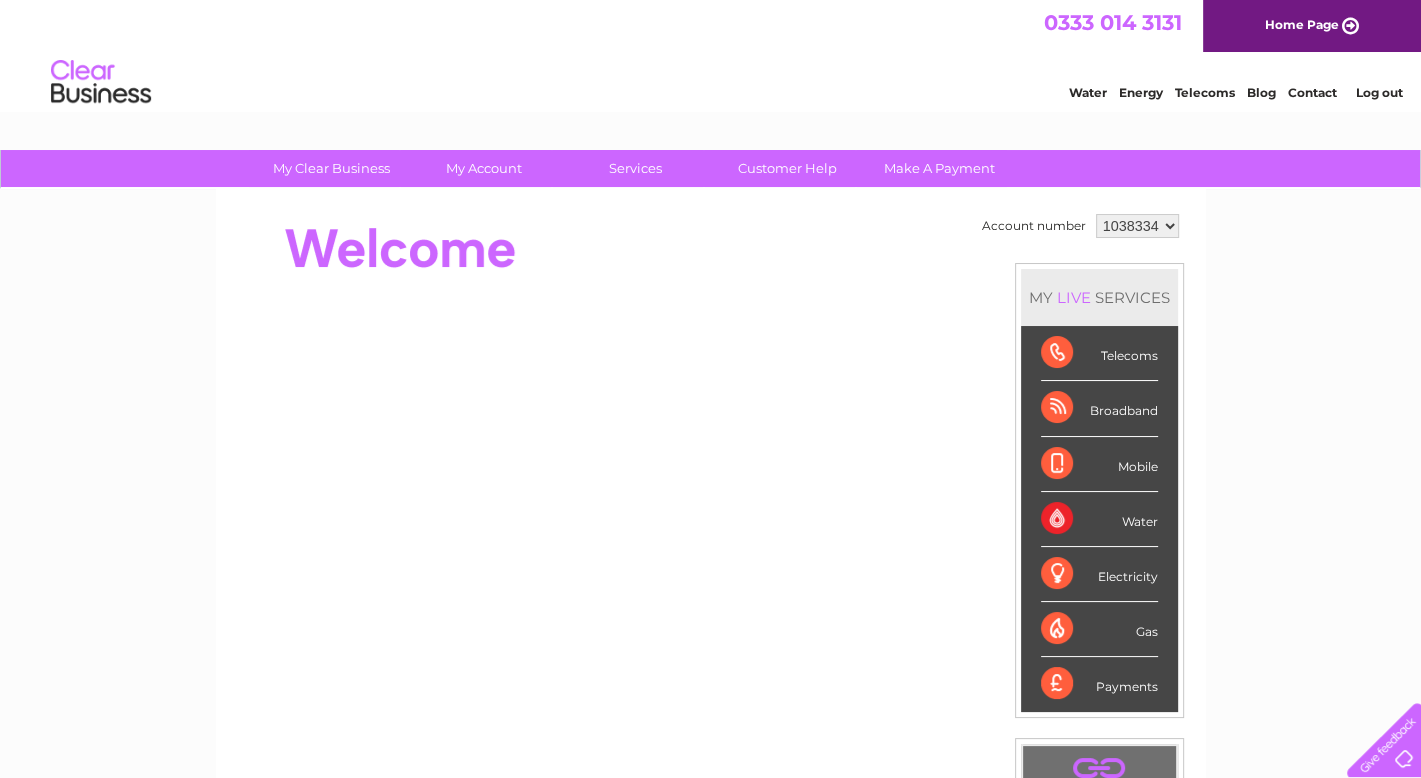 click on "1038334
1038337" at bounding box center (1137, 226) 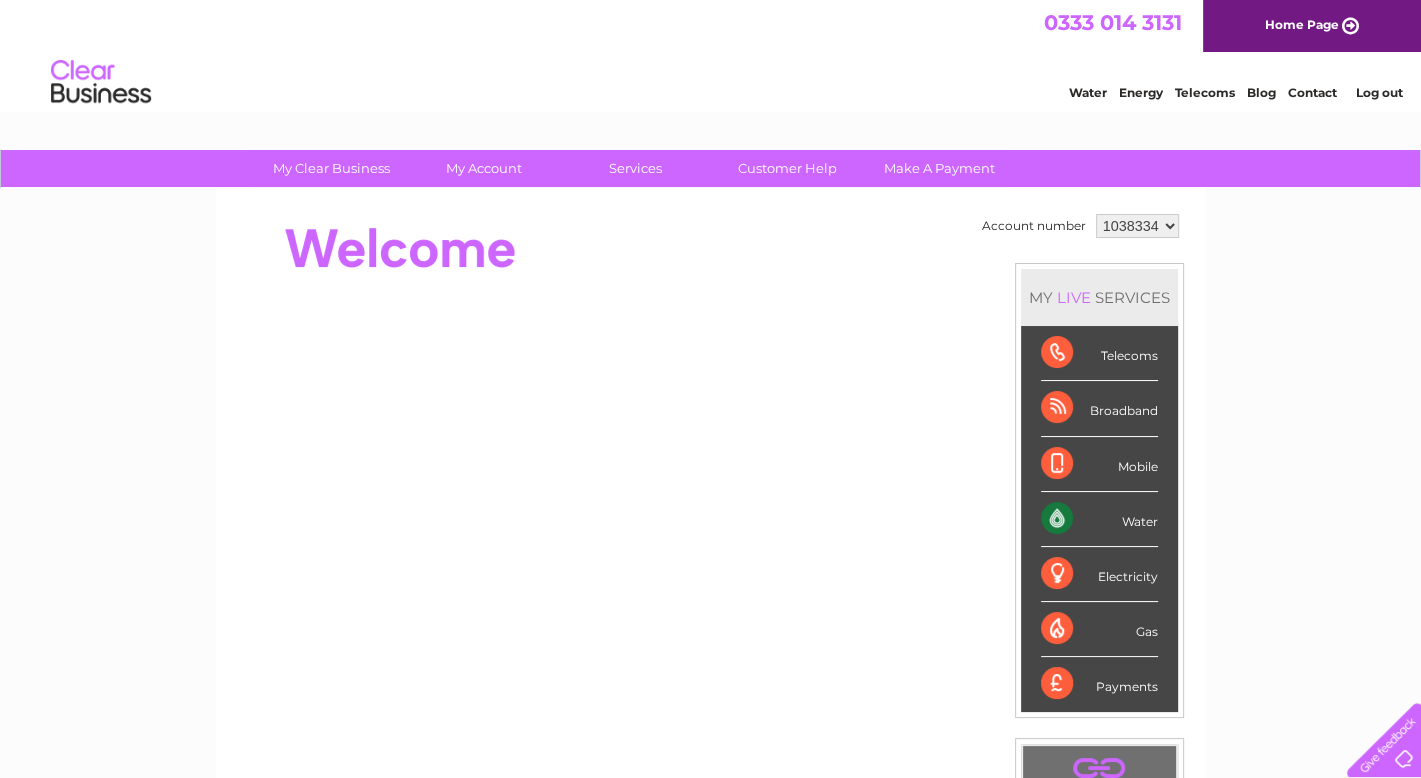 scroll, scrollTop: 0, scrollLeft: 0, axis: both 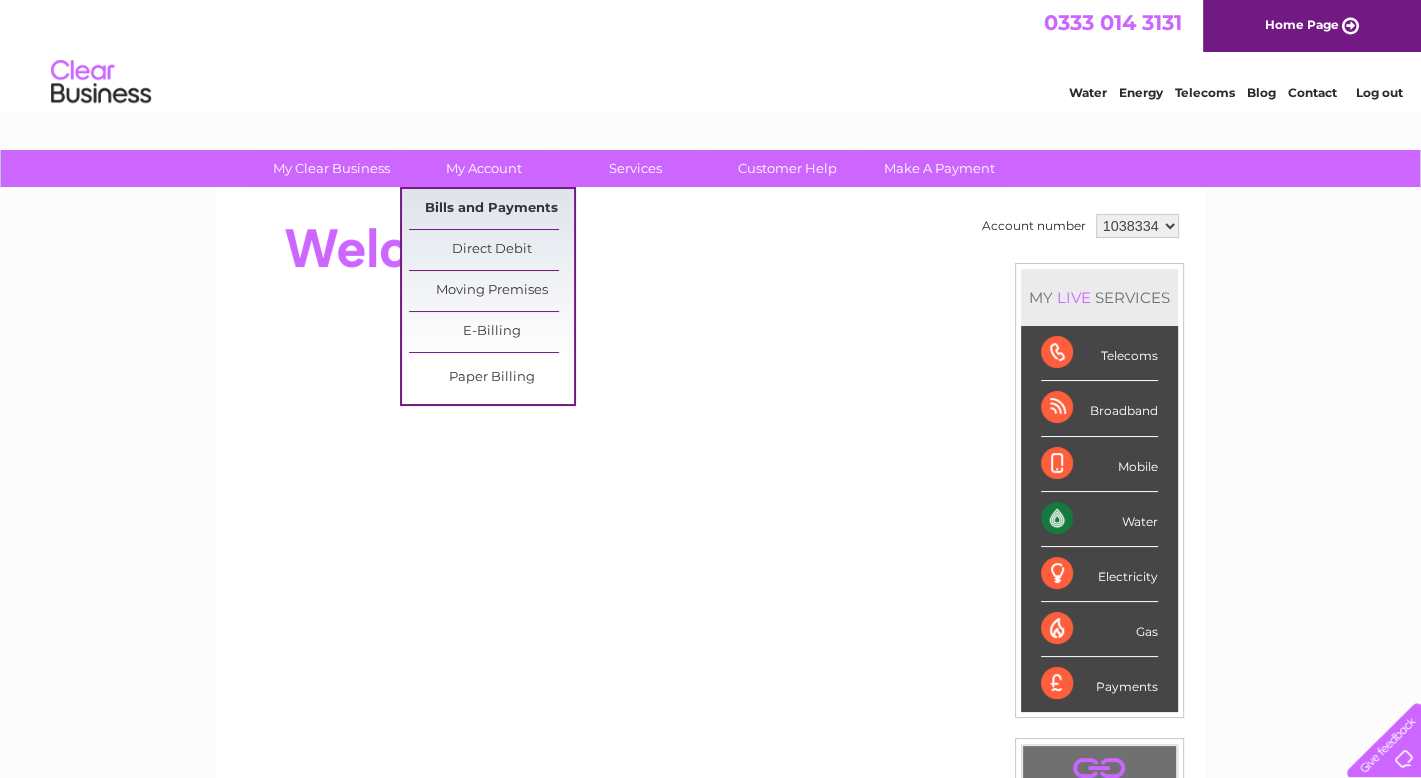 click on "Bills and Payments" at bounding box center (491, 209) 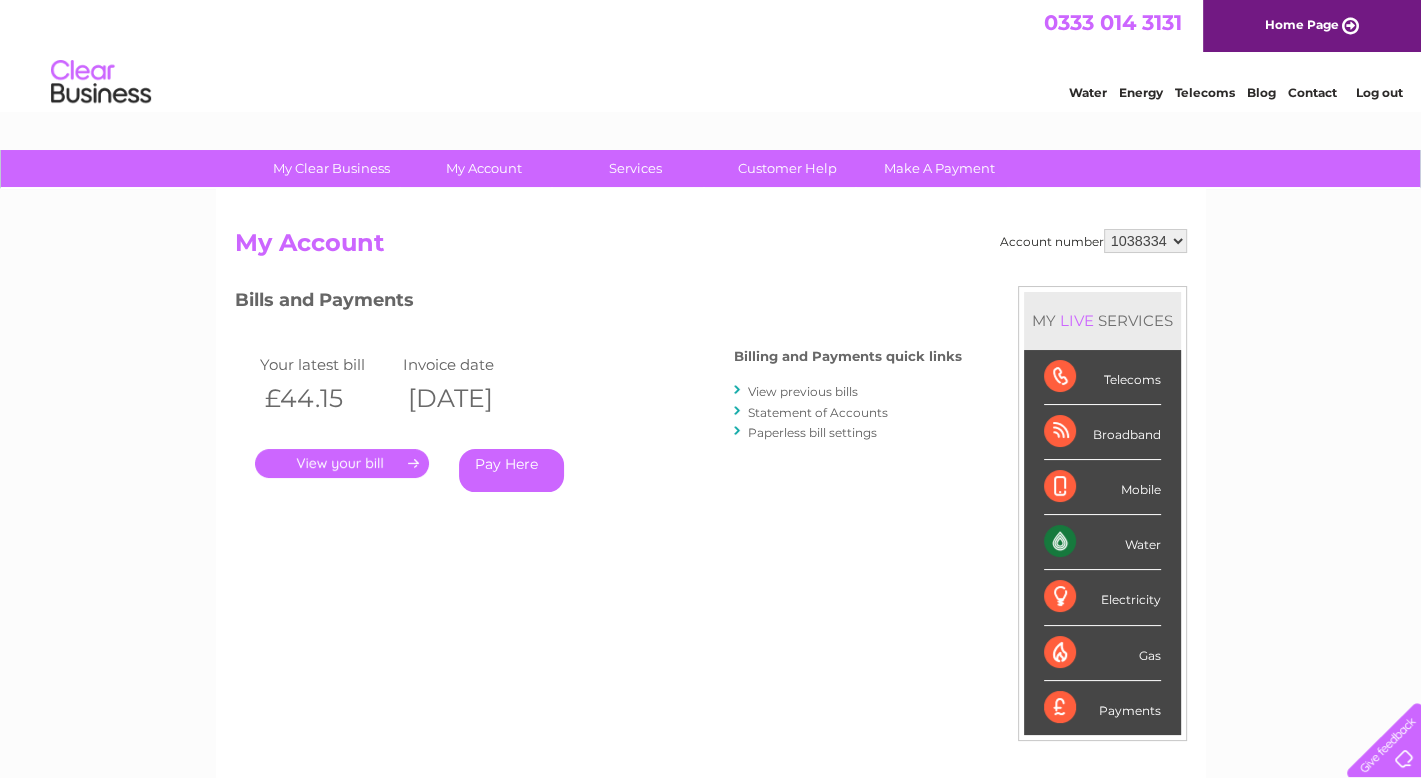 scroll, scrollTop: 0, scrollLeft: 0, axis: both 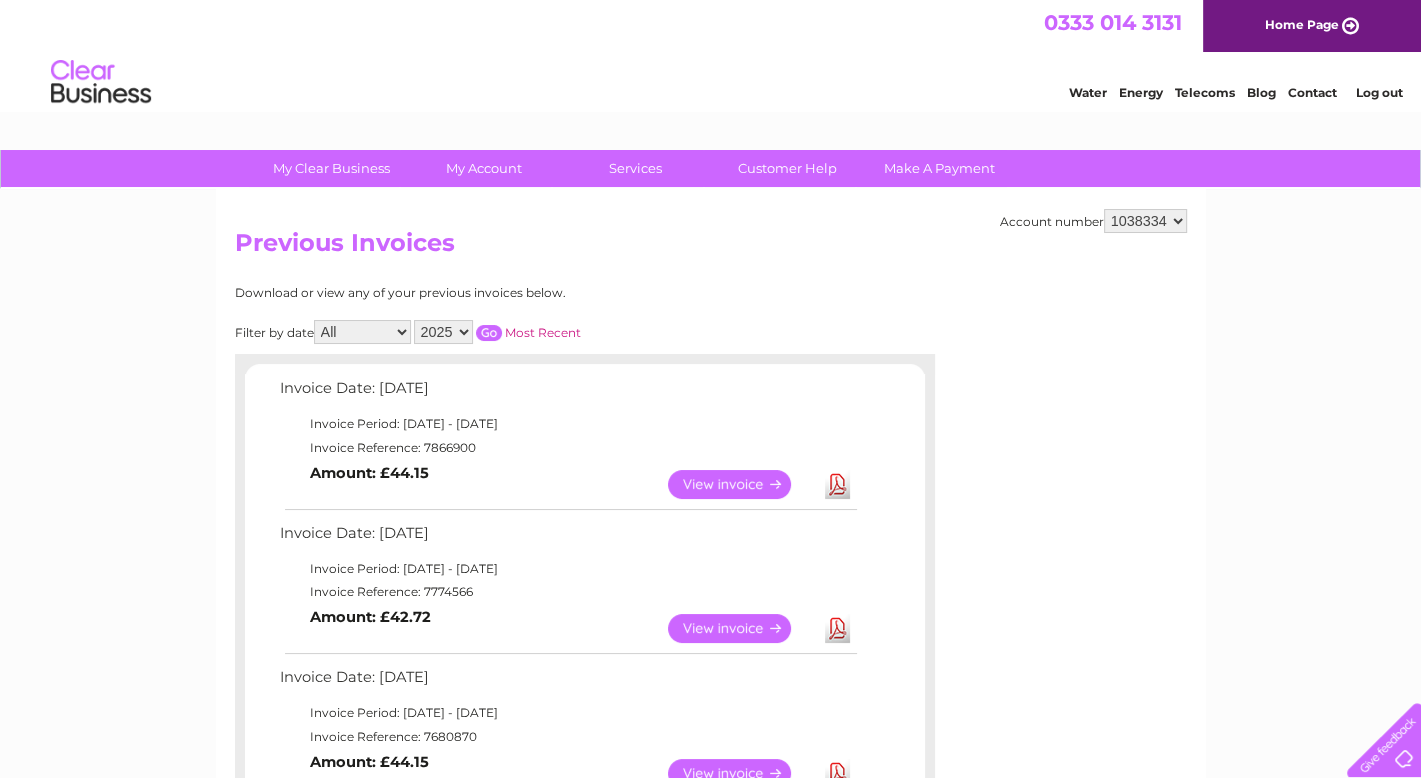 click on "Download" at bounding box center [837, 484] 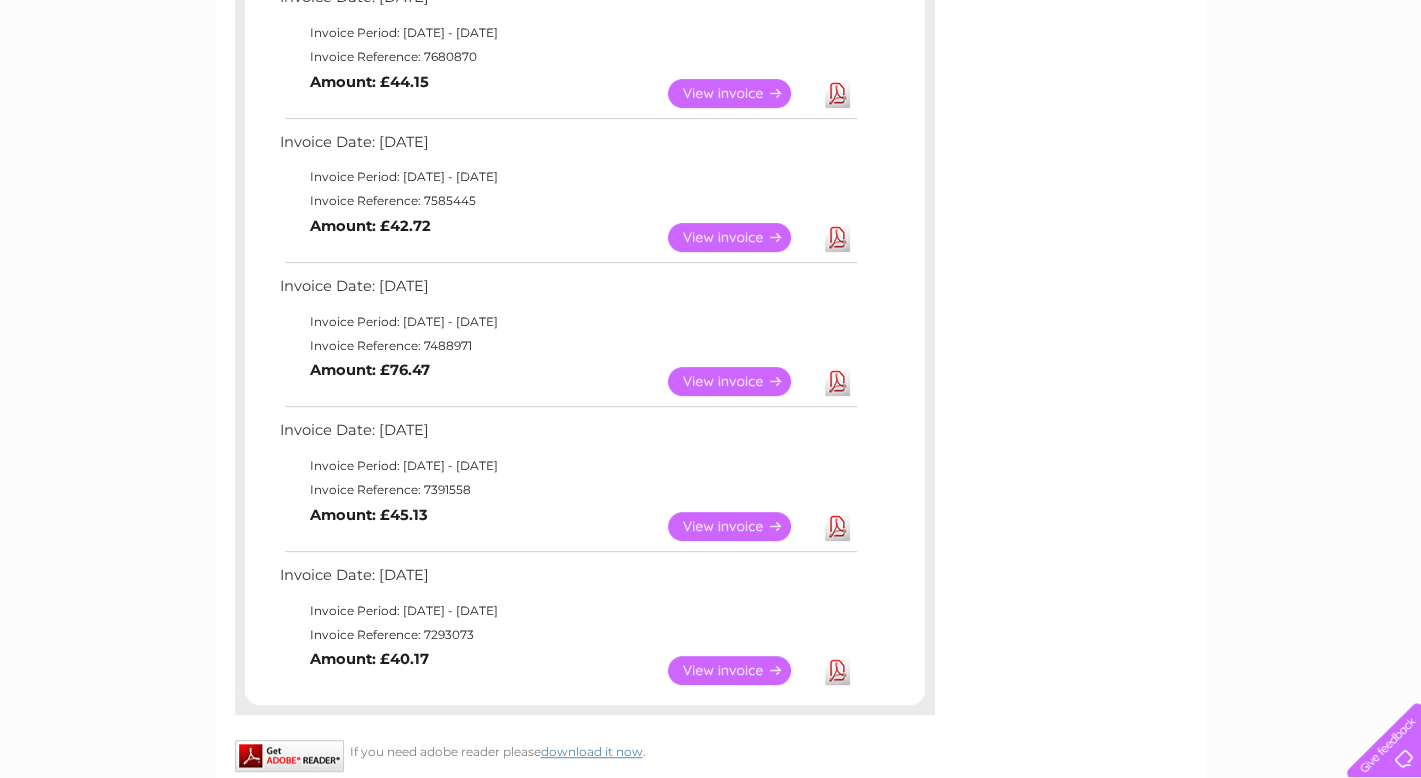 click on "Download" at bounding box center (837, 93) 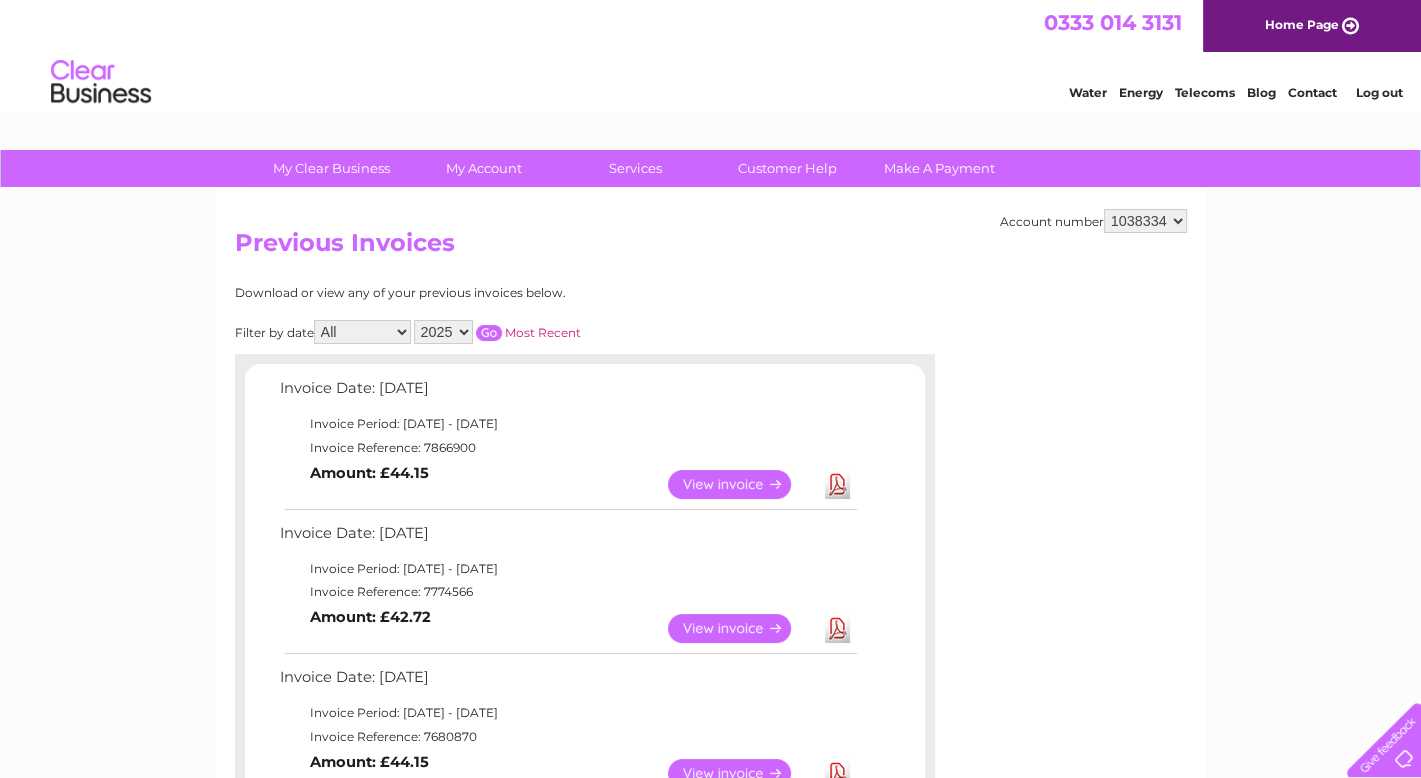 drag, startPoint x: 476, startPoint y: 595, endPoint x: 422, endPoint y: 597, distance: 54.037025 